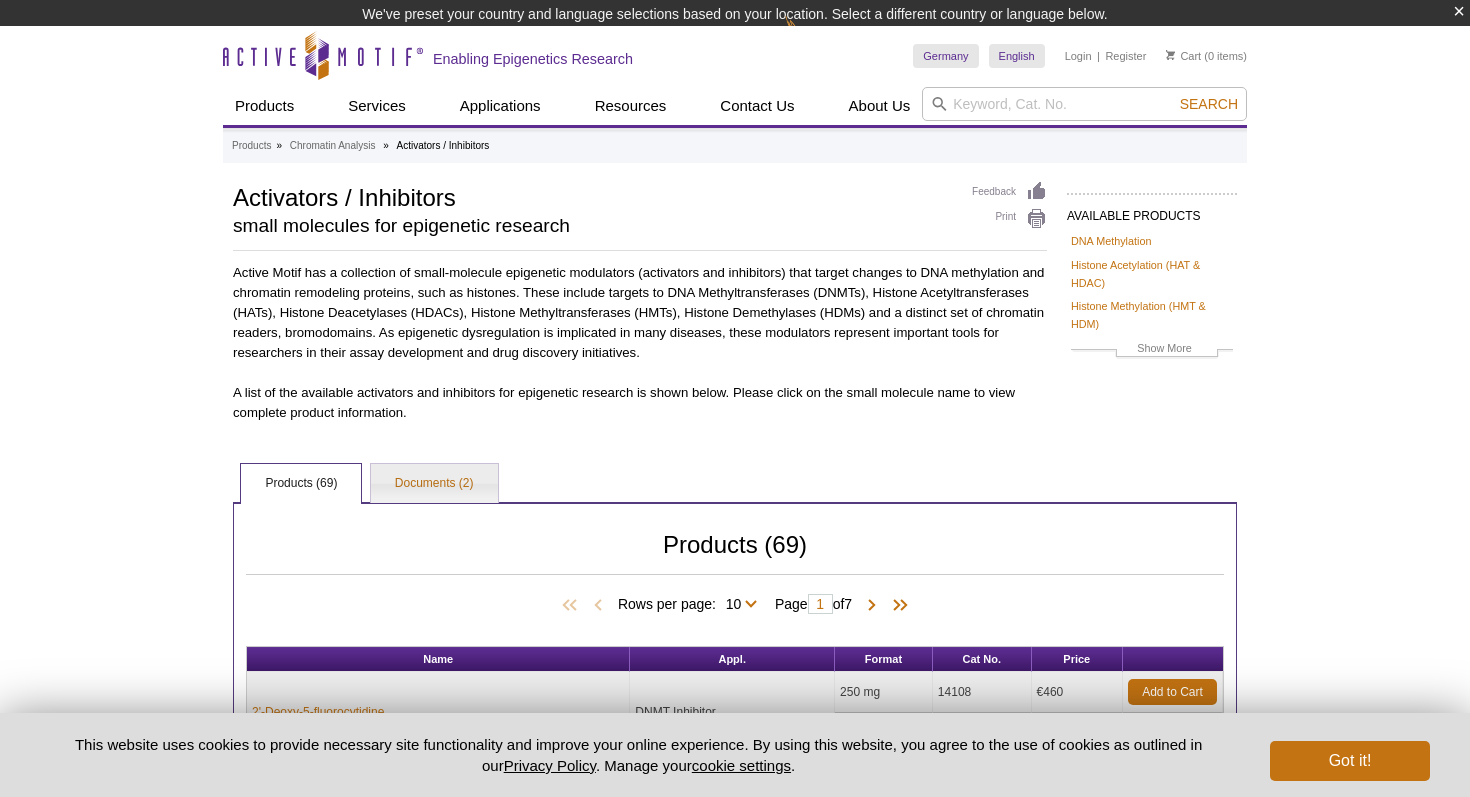 scroll, scrollTop: 0, scrollLeft: 0, axis: both 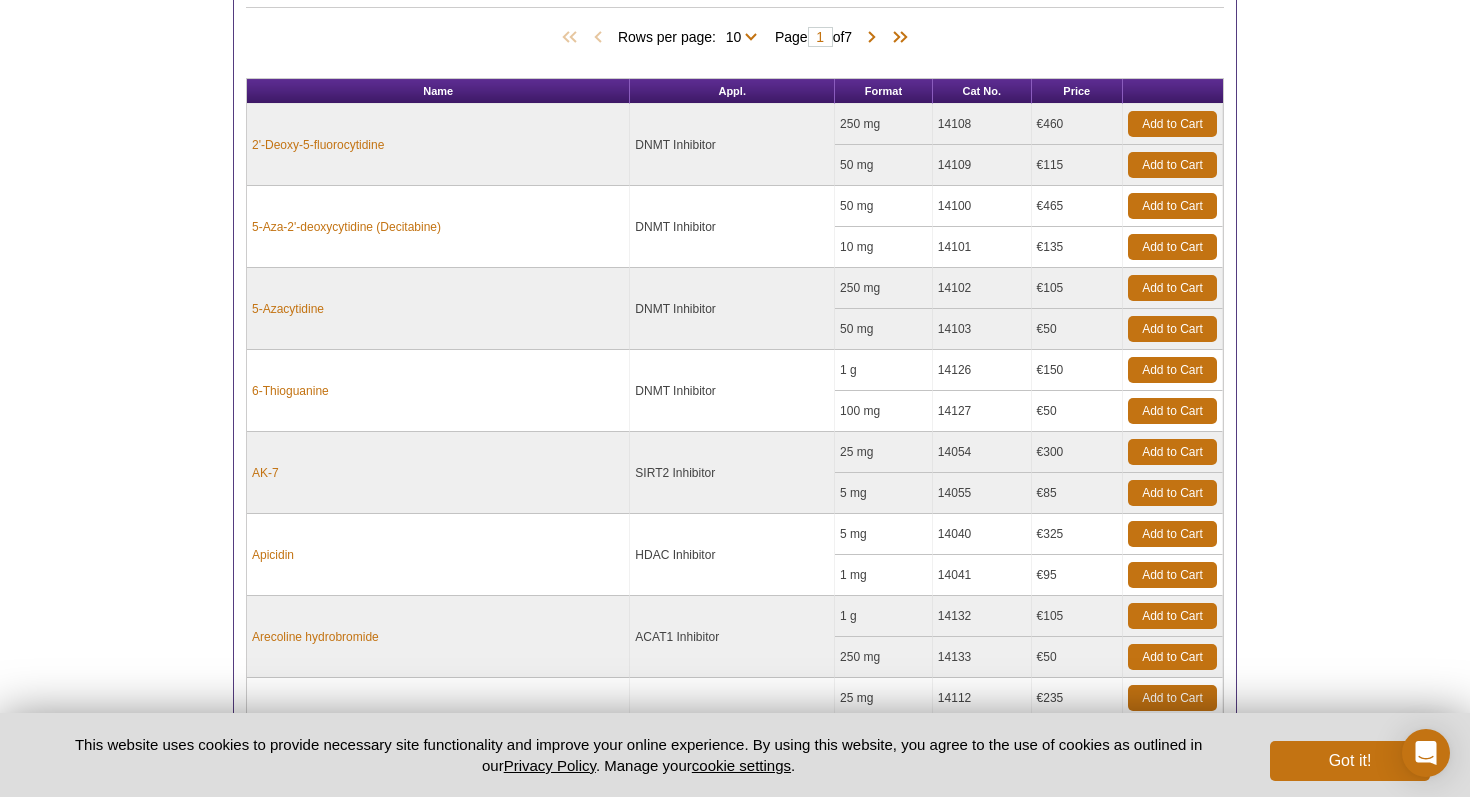 click on "DNMT Inhibitor" at bounding box center [732, 145] 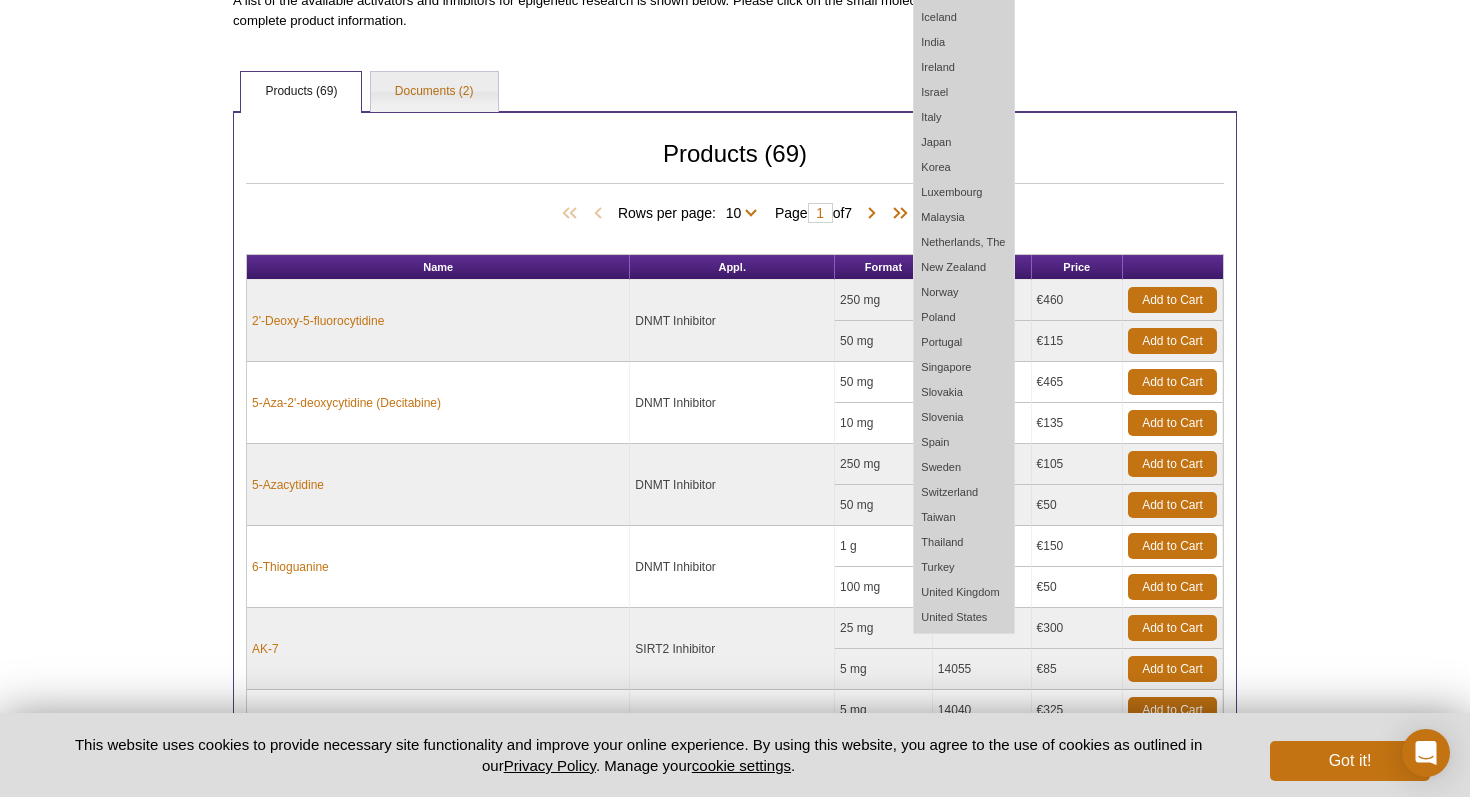 scroll, scrollTop: 560, scrollLeft: 0, axis: vertical 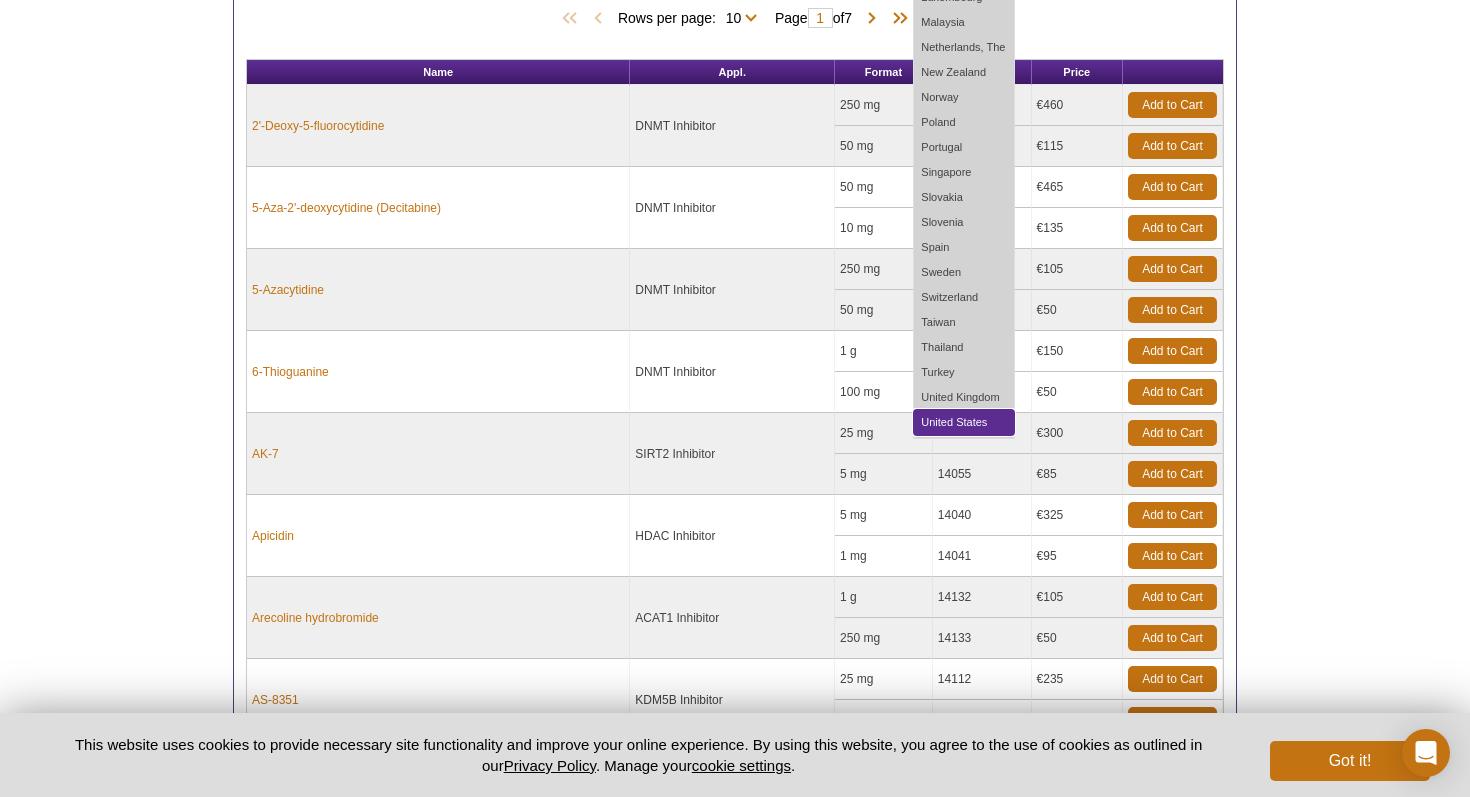 click on "United States" at bounding box center [964, 422] 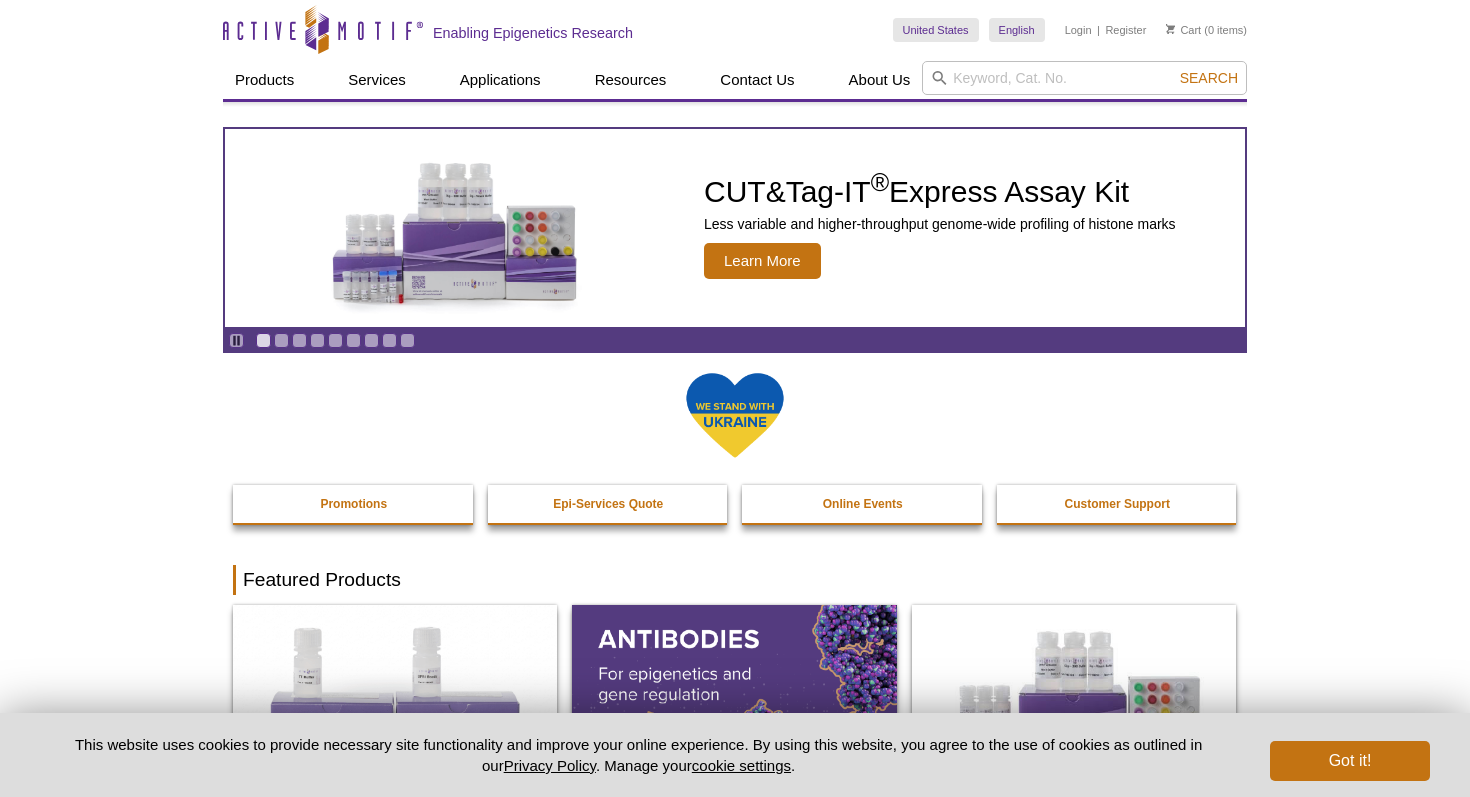 scroll, scrollTop: 0, scrollLeft: 0, axis: both 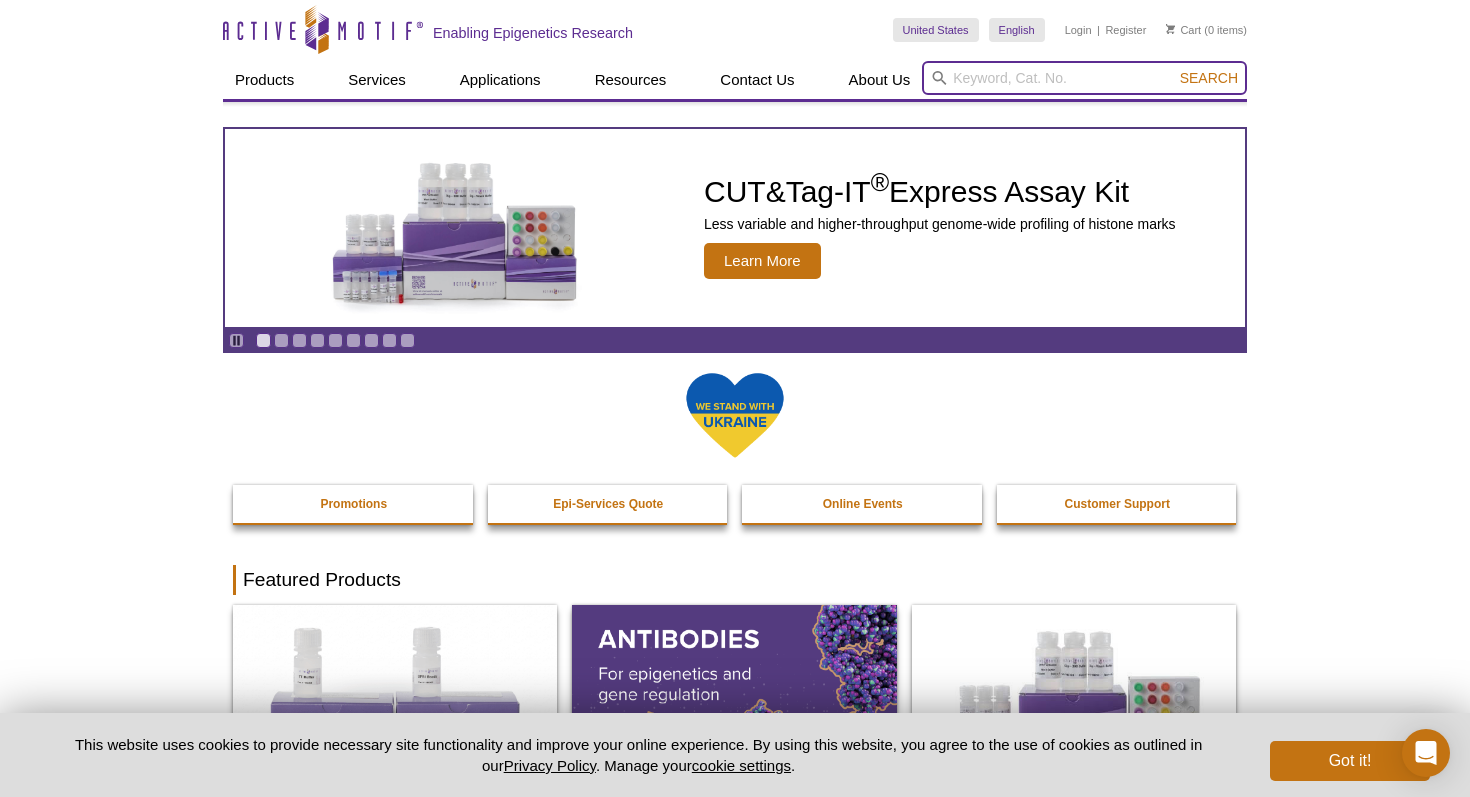 click at bounding box center [1084, 78] 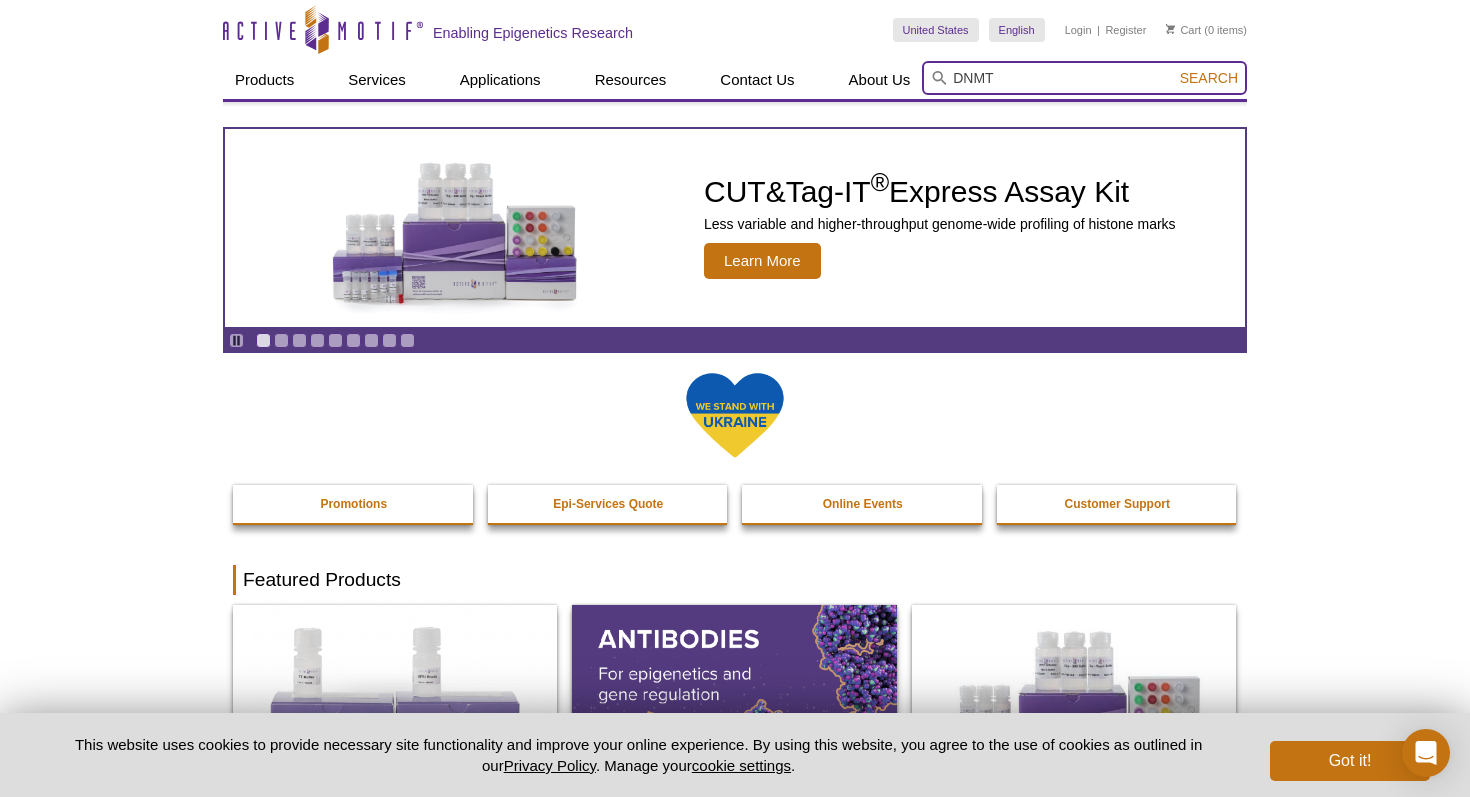 type on "DNMT" 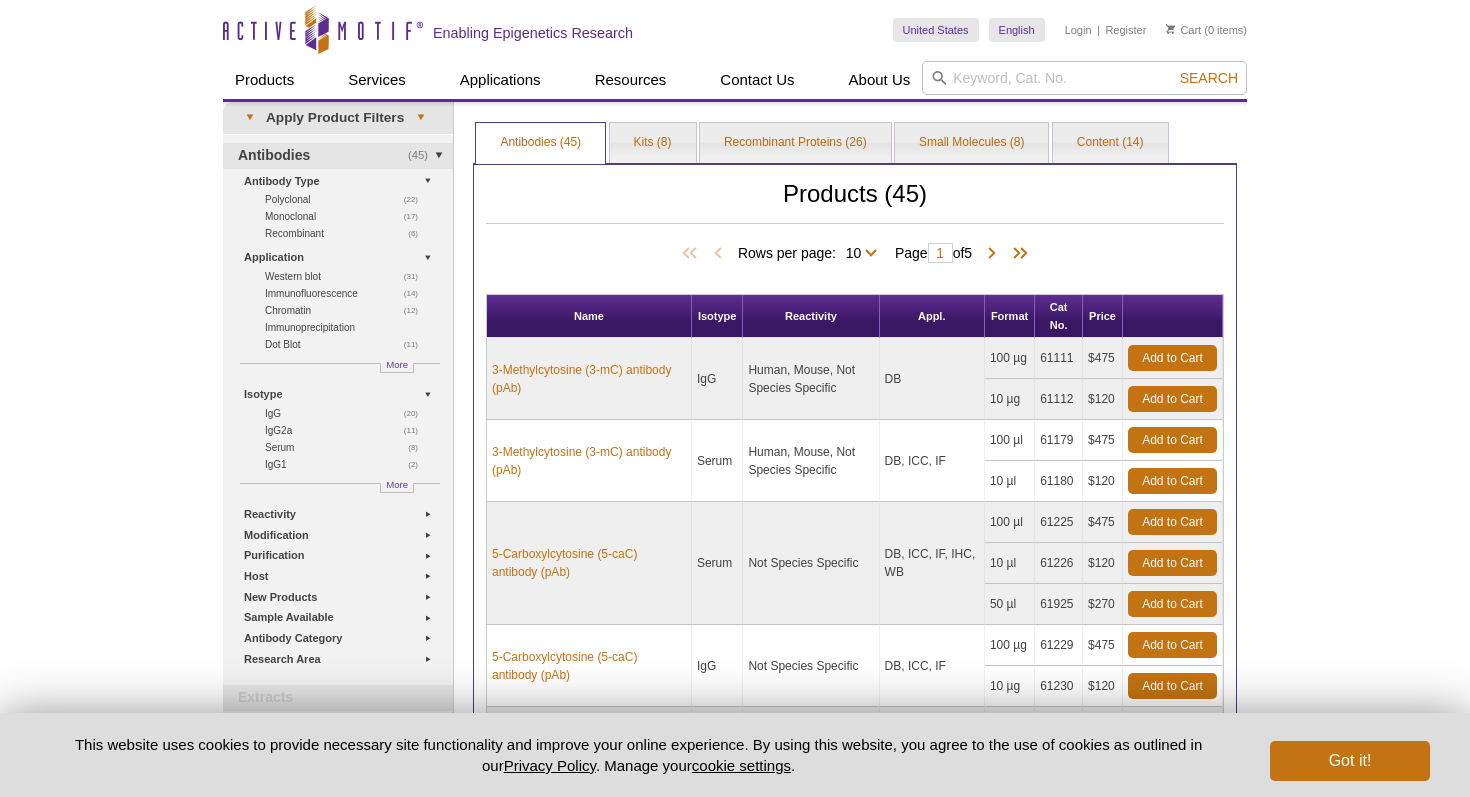 scroll, scrollTop: 0, scrollLeft: 0, axis: both 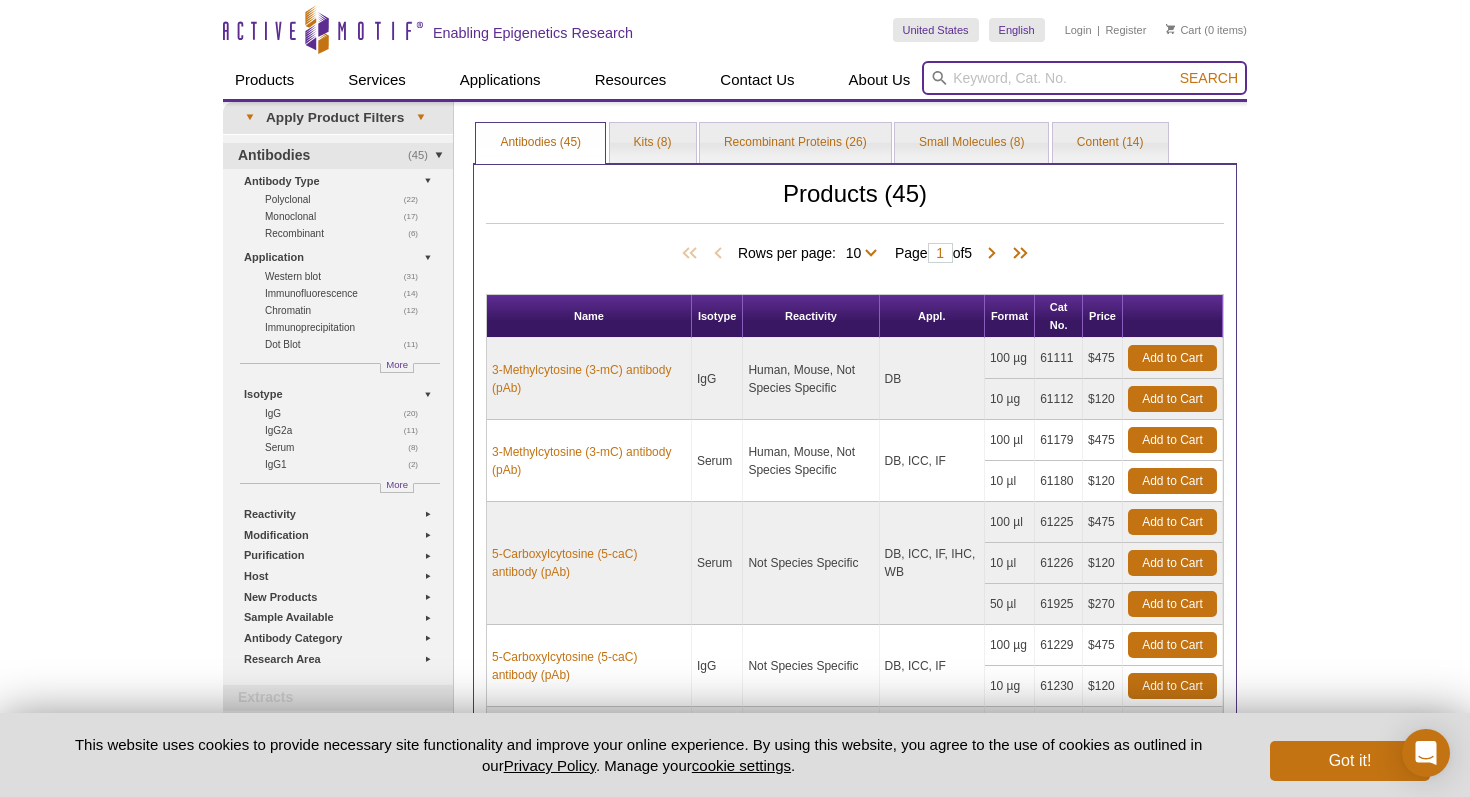 click at bounding box center (1084, 78) 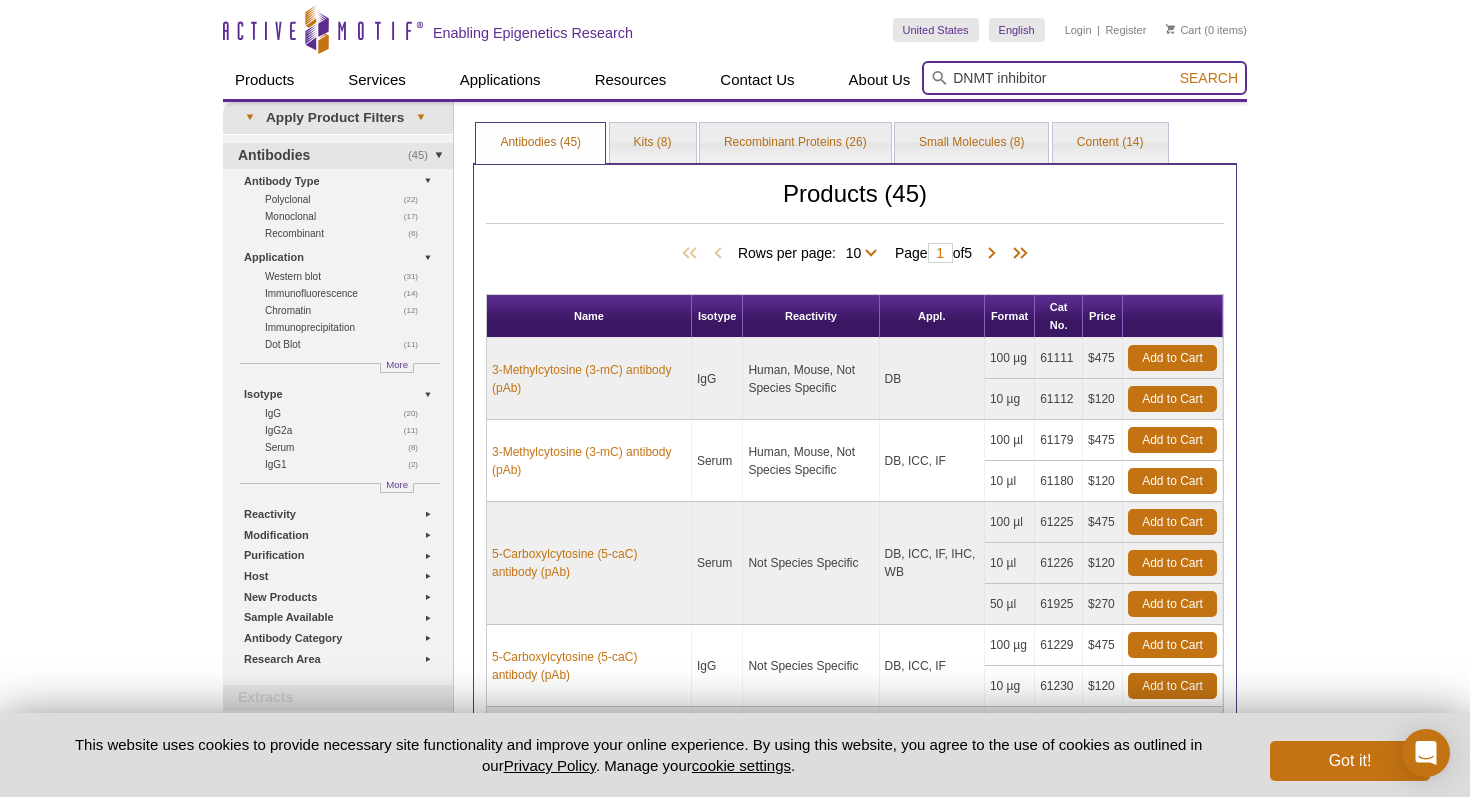 type on "DNMT inhibitor" 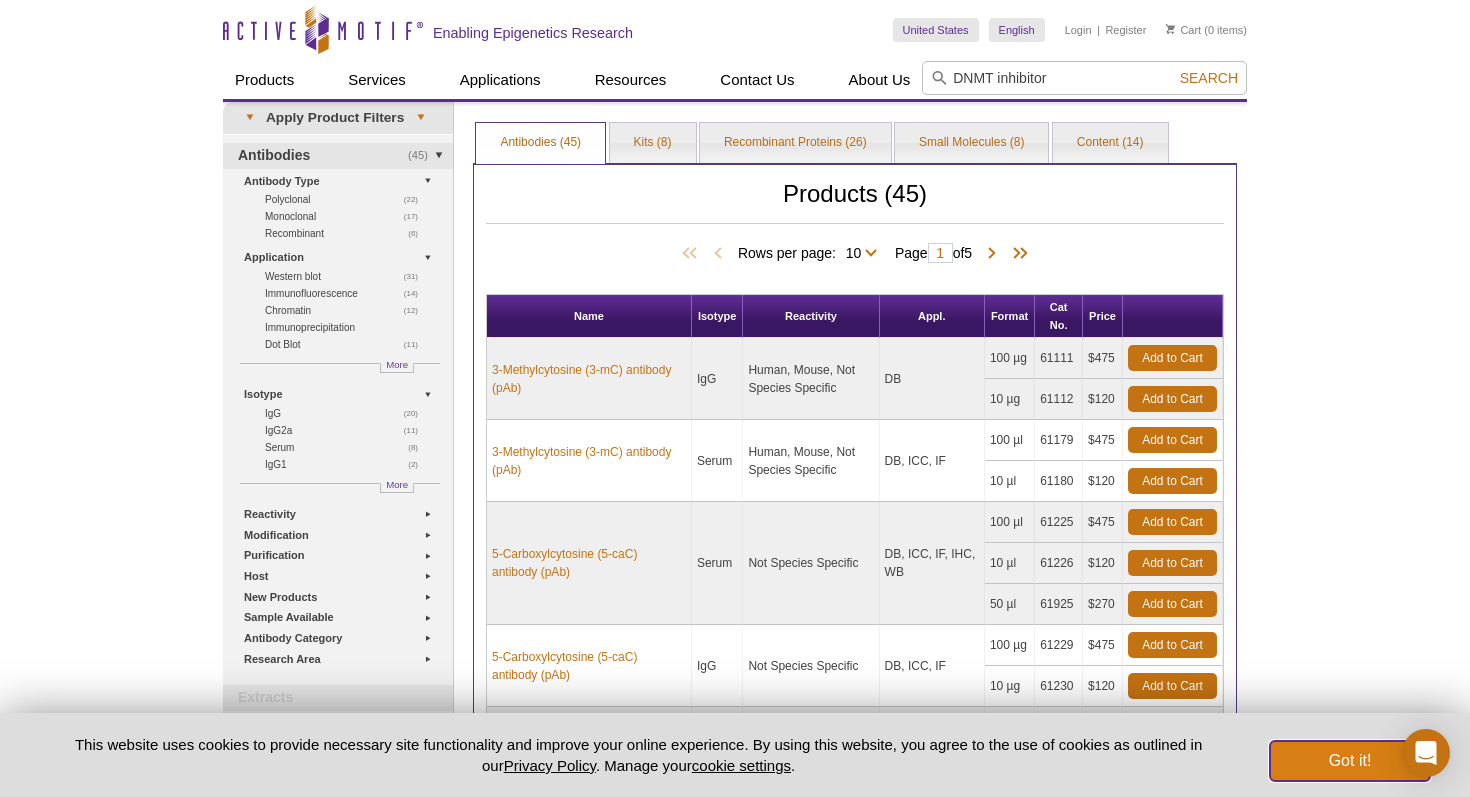 click on "Got it!" at bounding box center (1350, 761) 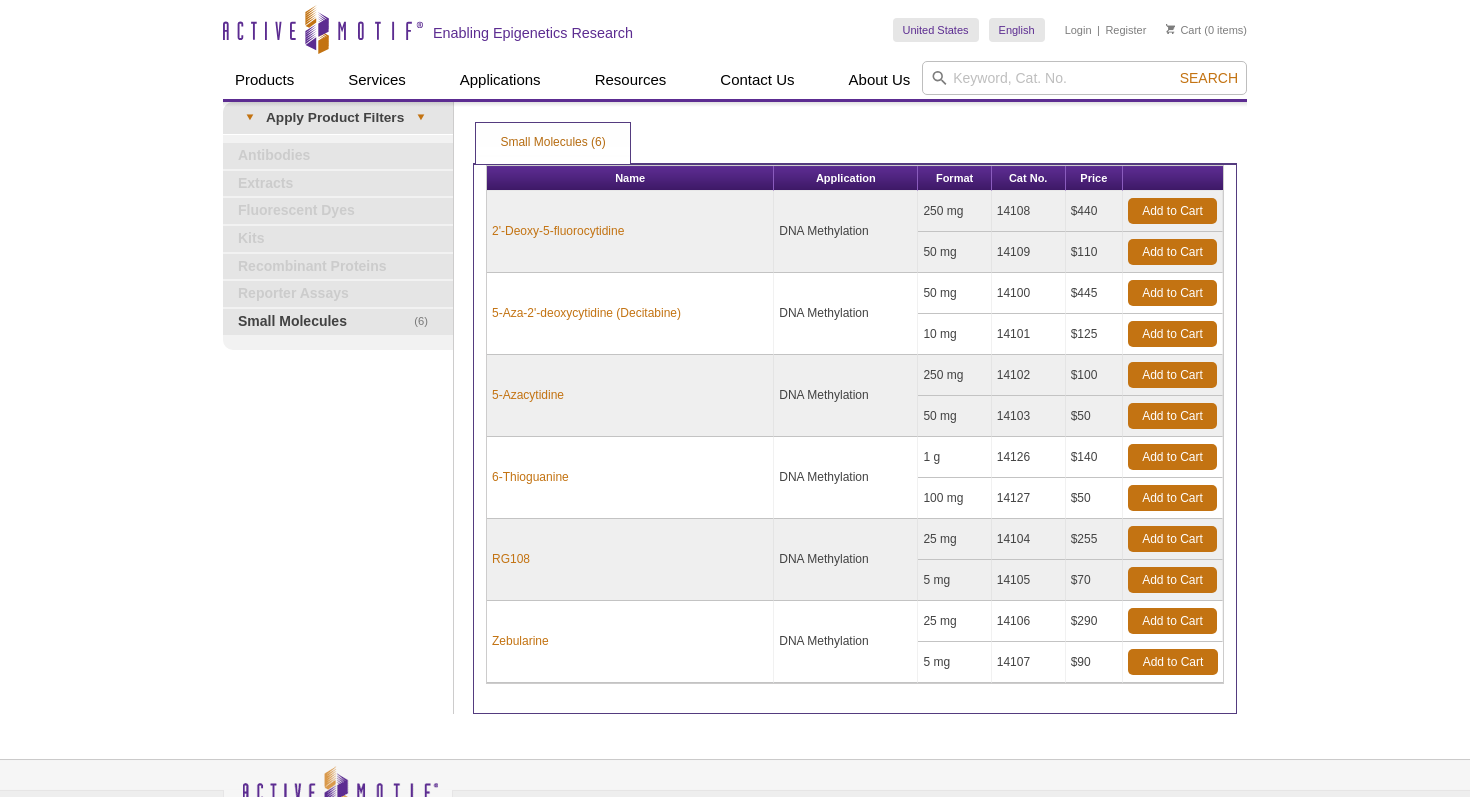 scroll, scrollTop: 0, scrollLeft: 0, axis: both 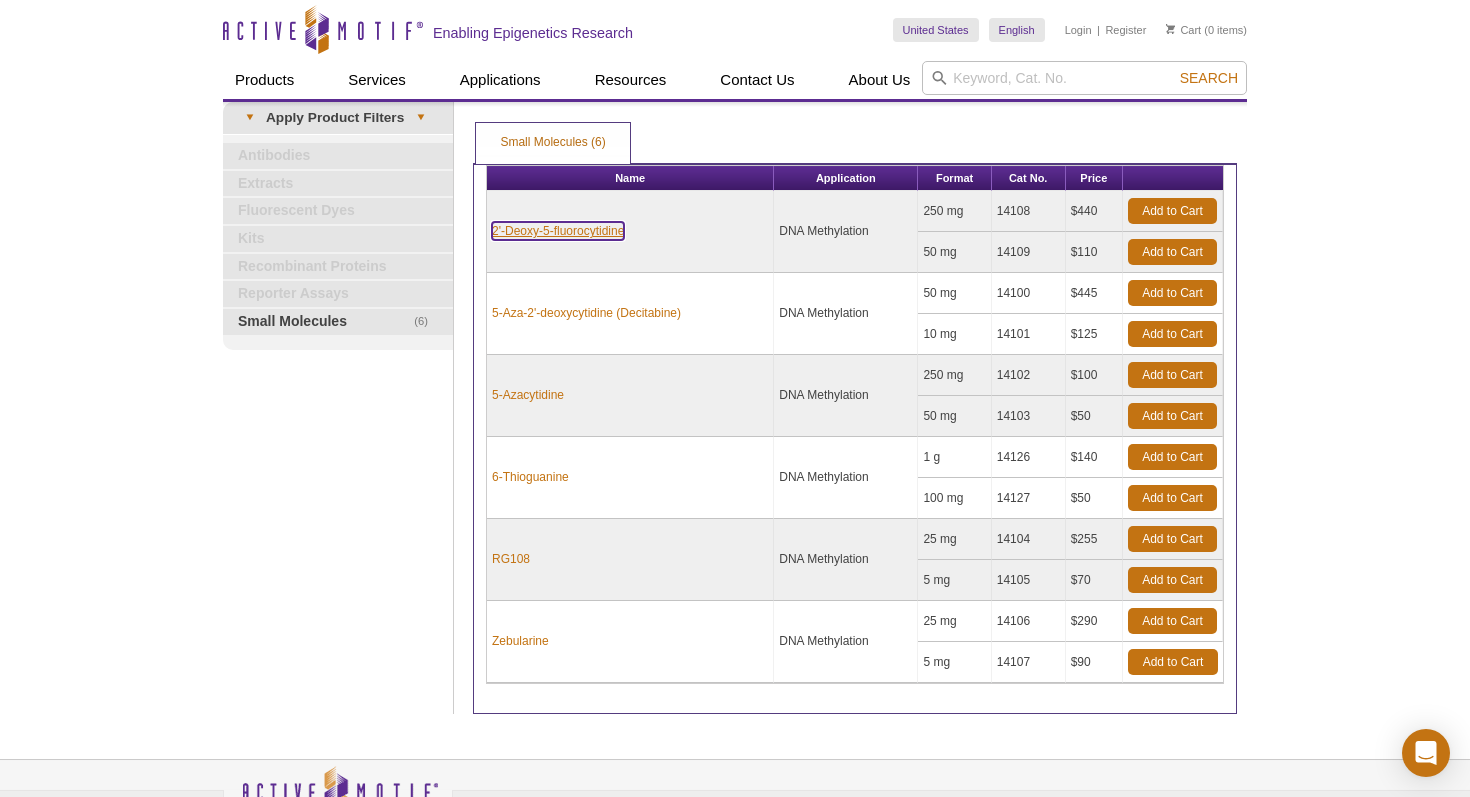 click on "2'-Deoxy-5-fluorocytidine" at bounding box center [558, 231] 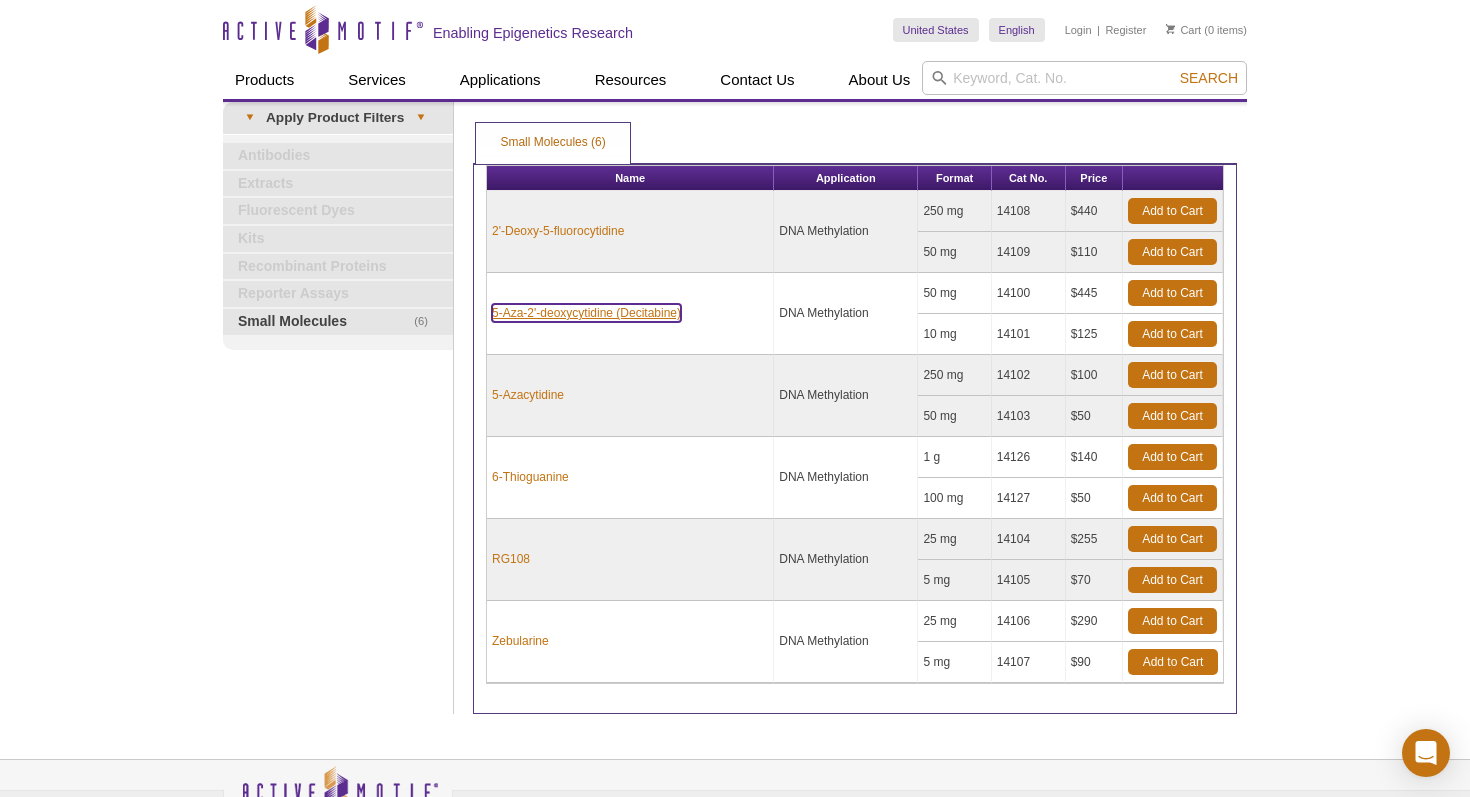 click on "5-Aza-2'-deoxycytidine (Decitabine)" at bounding box center [586, 313] 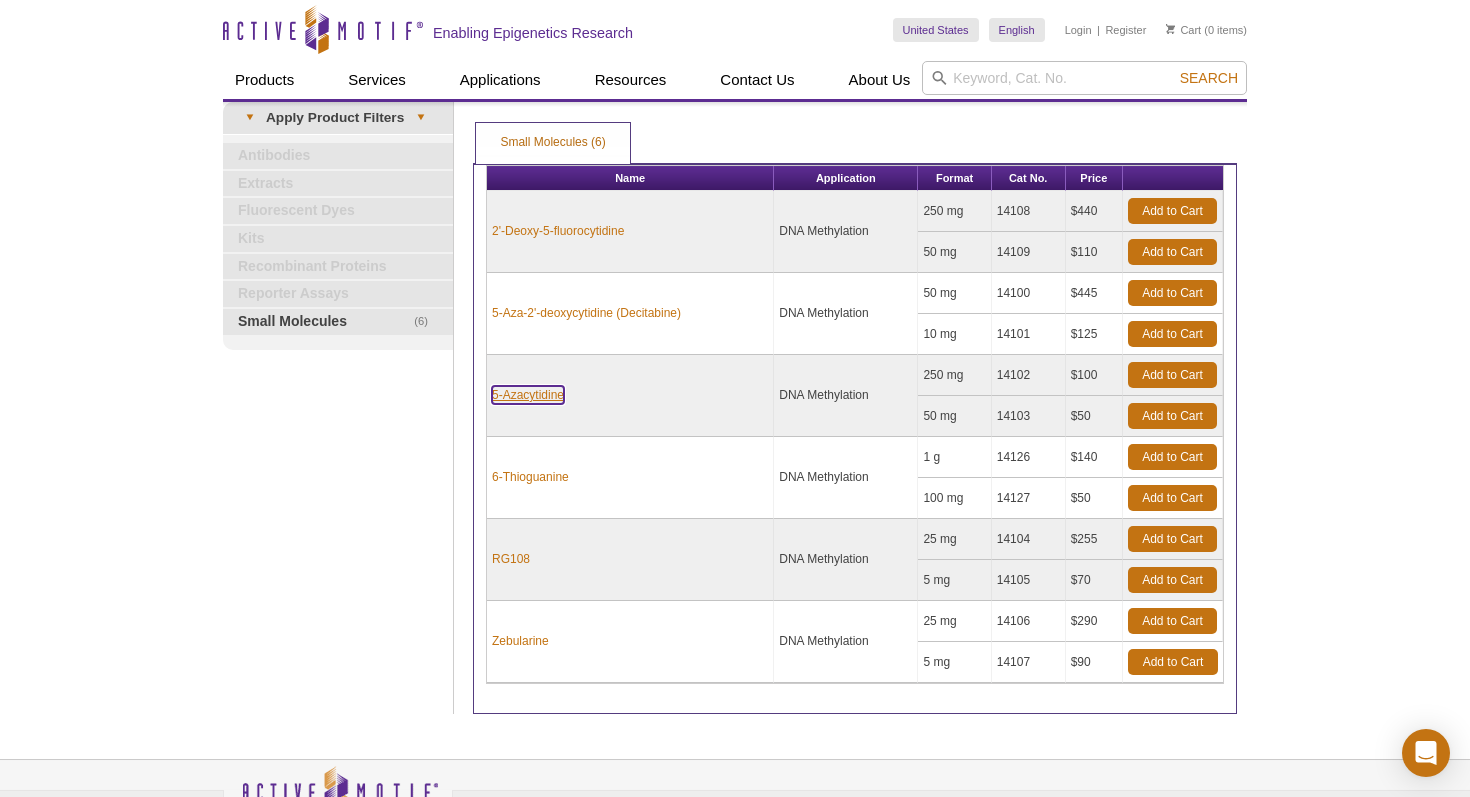 click on "5-Azacytidine" at bounding box center (528, 395) 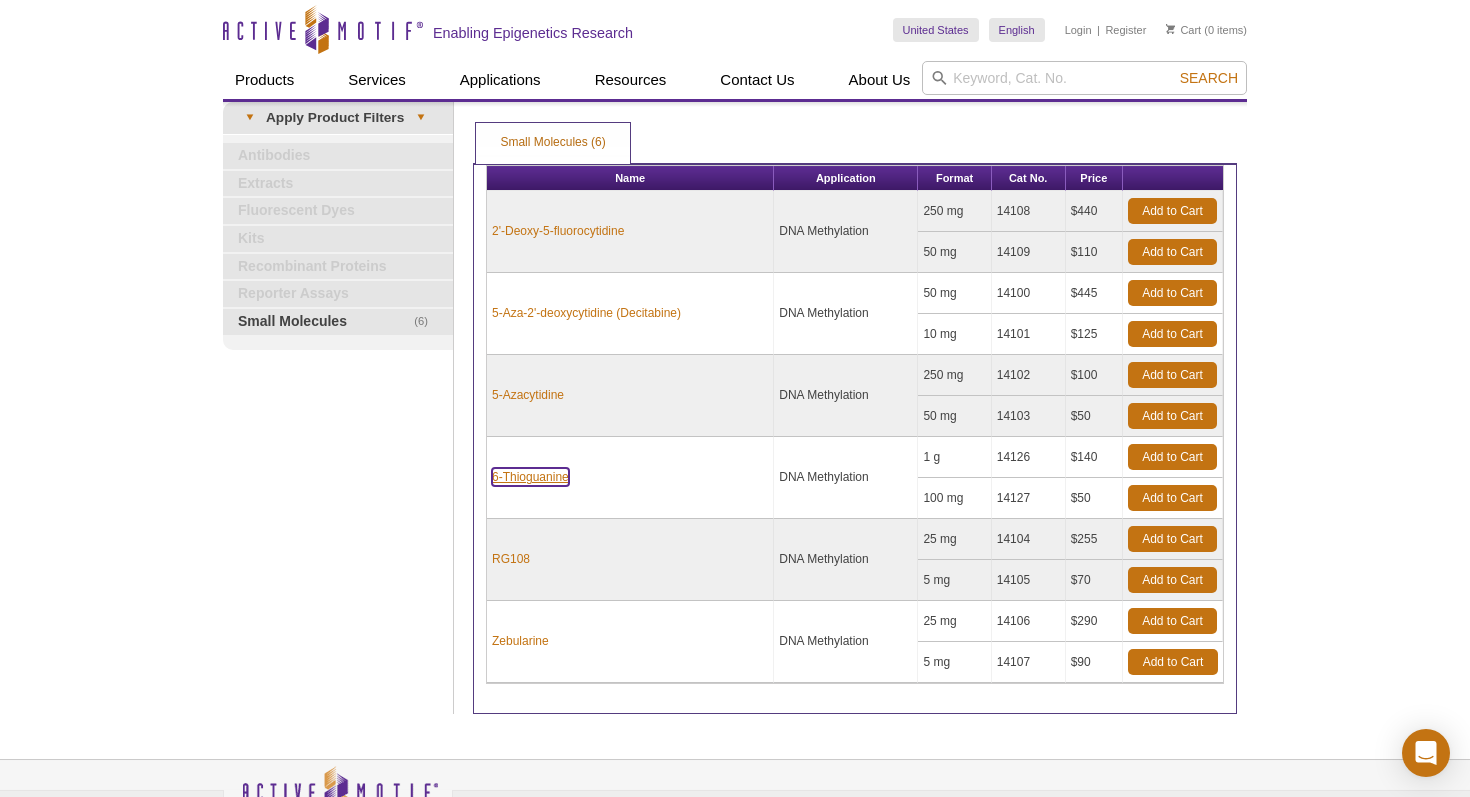 click on "6-Thioguanine" at bounding box center [530, 477] 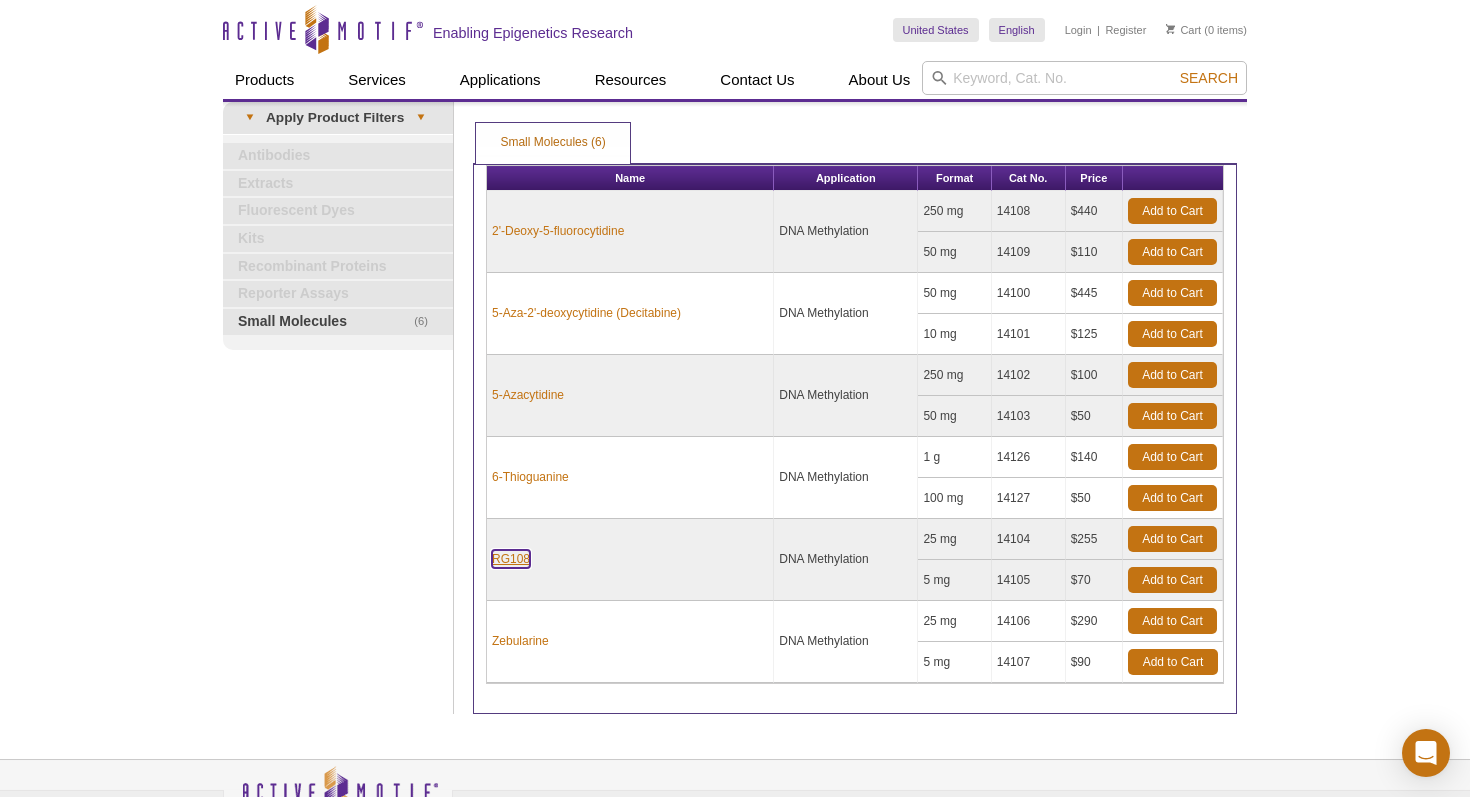 click on "RG108" at bounding box center (511, 559) 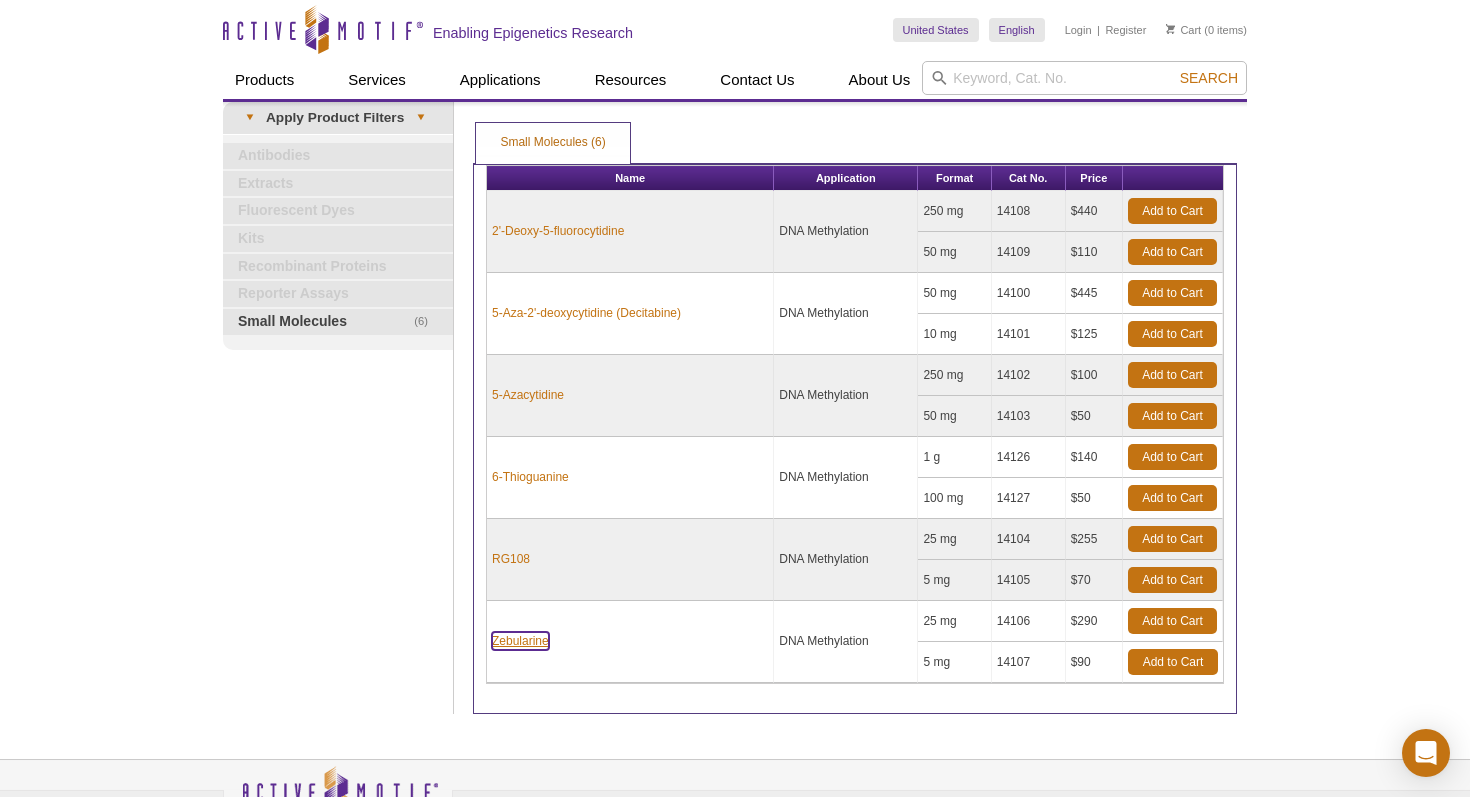 click on "Zebularine" at bounding box center [520, 641] 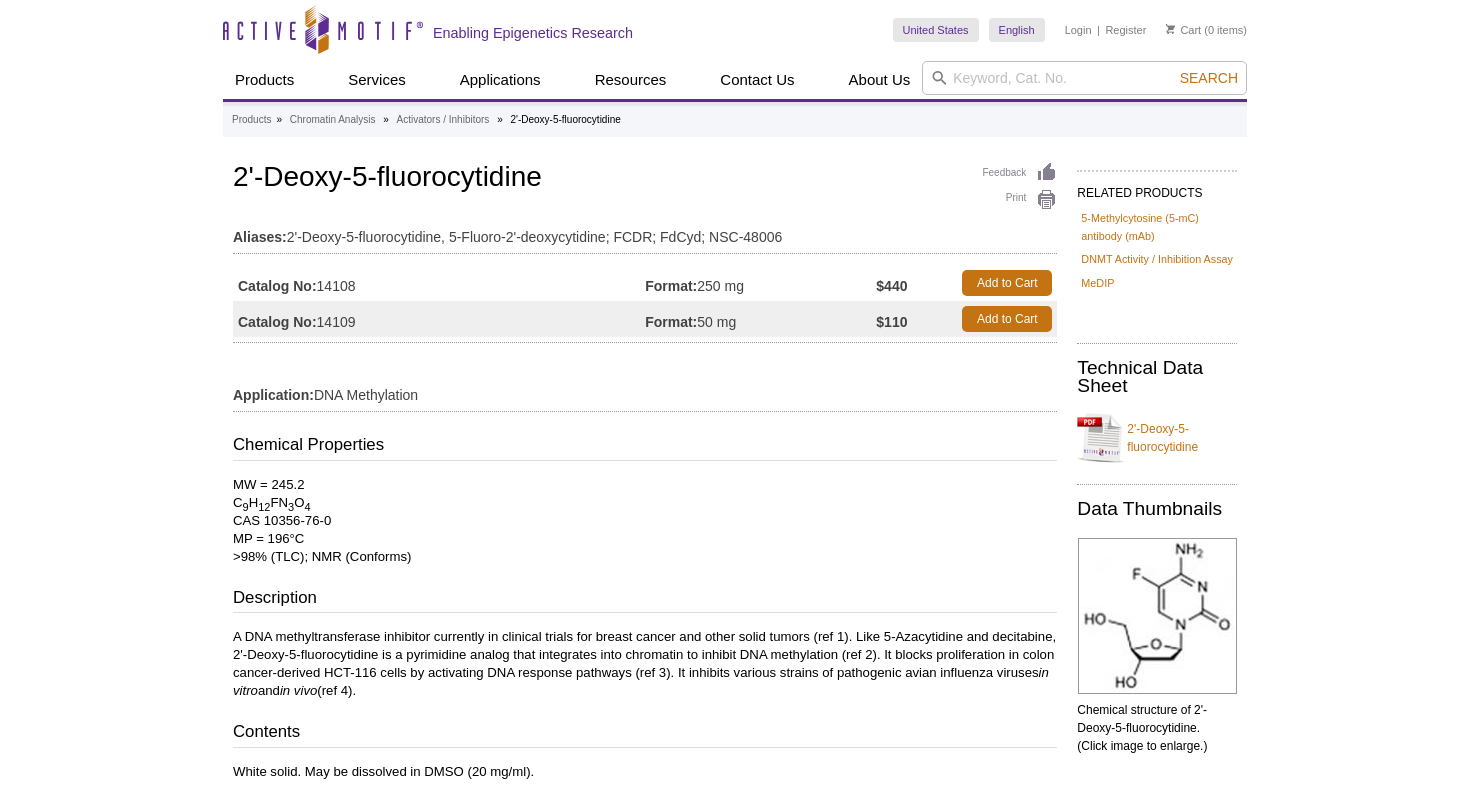 scroll, scrollTop: 0, scrollLeft: 0, axis: both 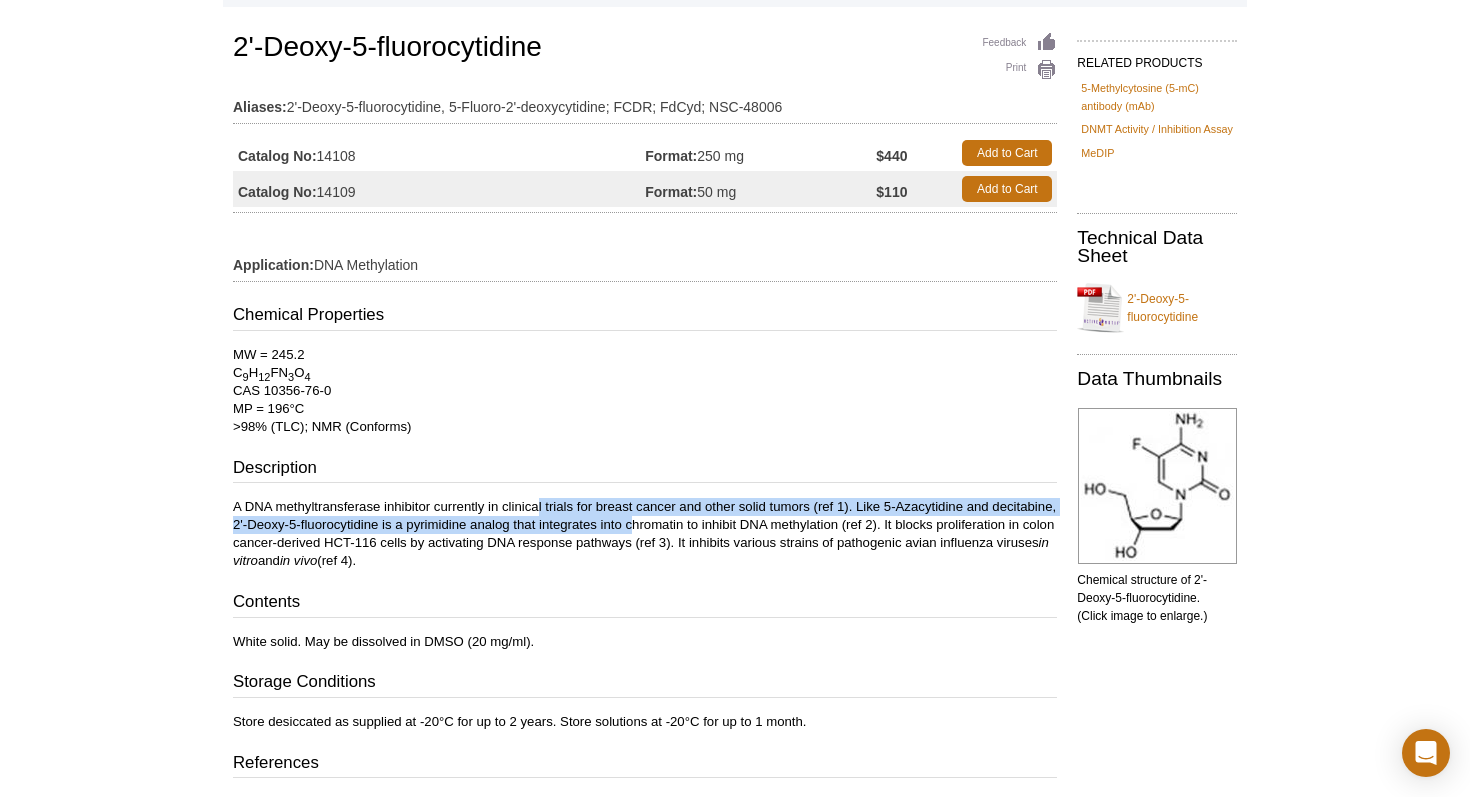 drag, startPoint x: 538, startPoint y: 506, endPoint x: 631, endPoint y: 521, distance: 94.20191 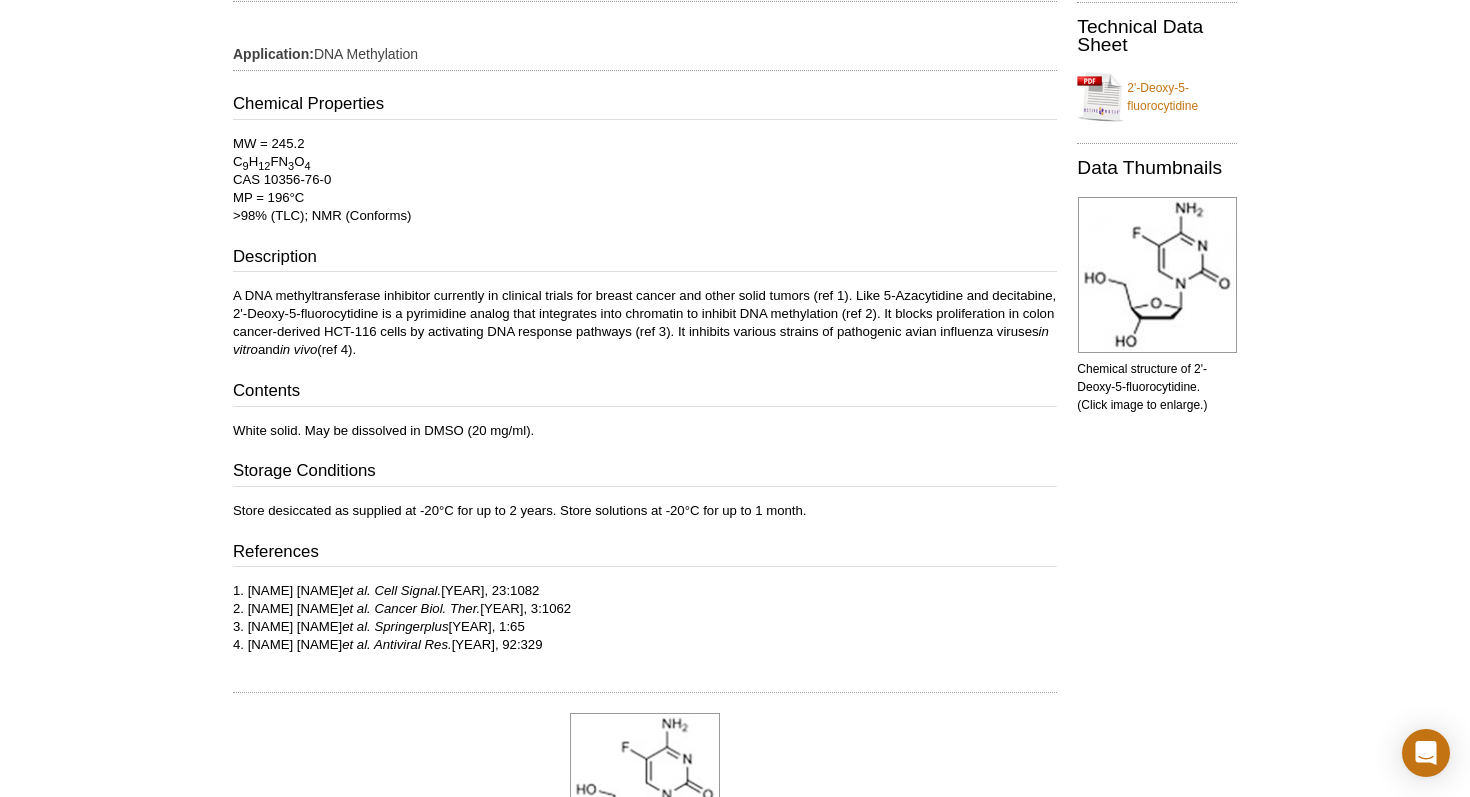 scroll, scrollTop: 343, scrollLeft: 0, axis: vertical 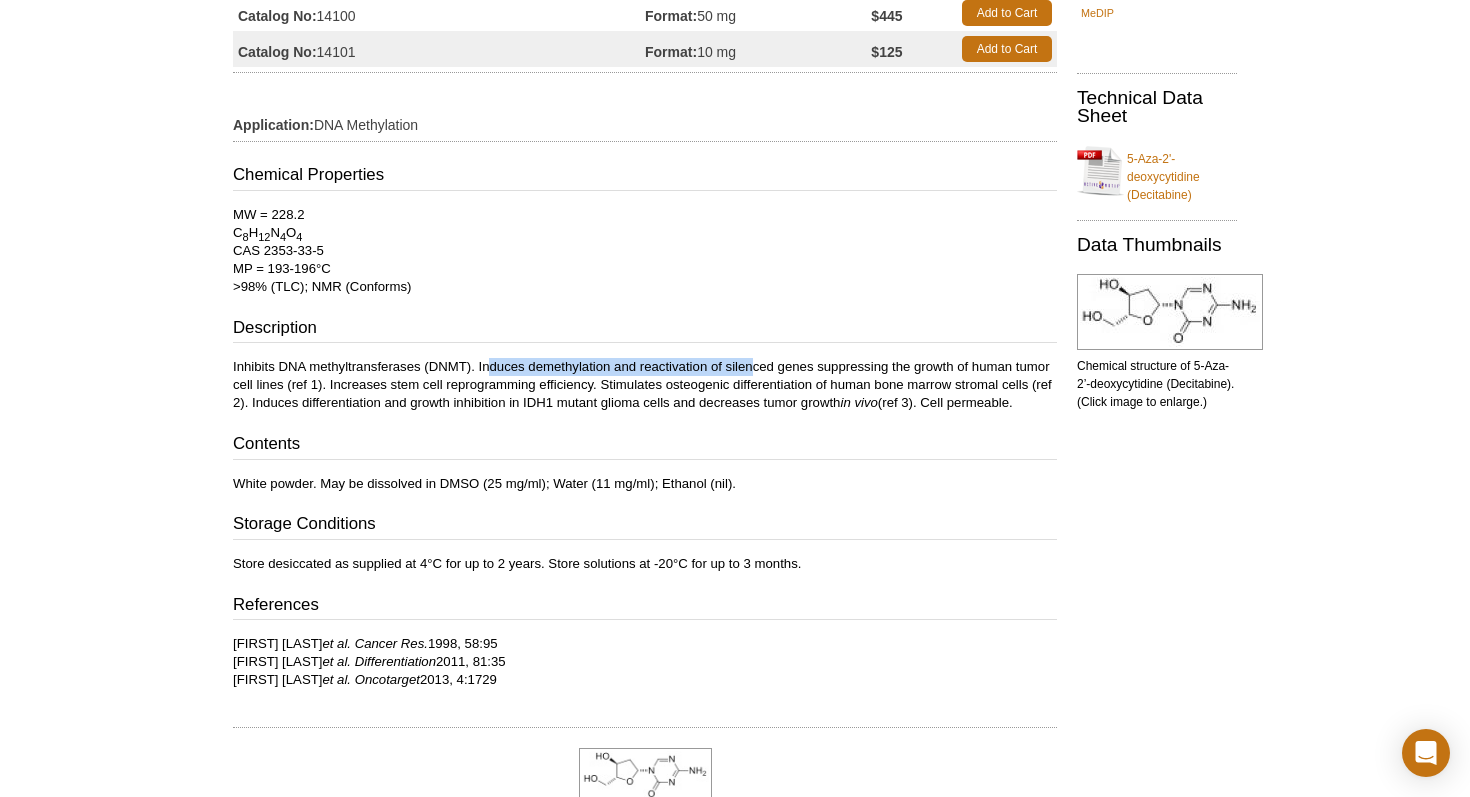drag, startPoint x: 493, startPoint y: 363, endPoint x: 751, endPoint y: 374, distance: 258.23438 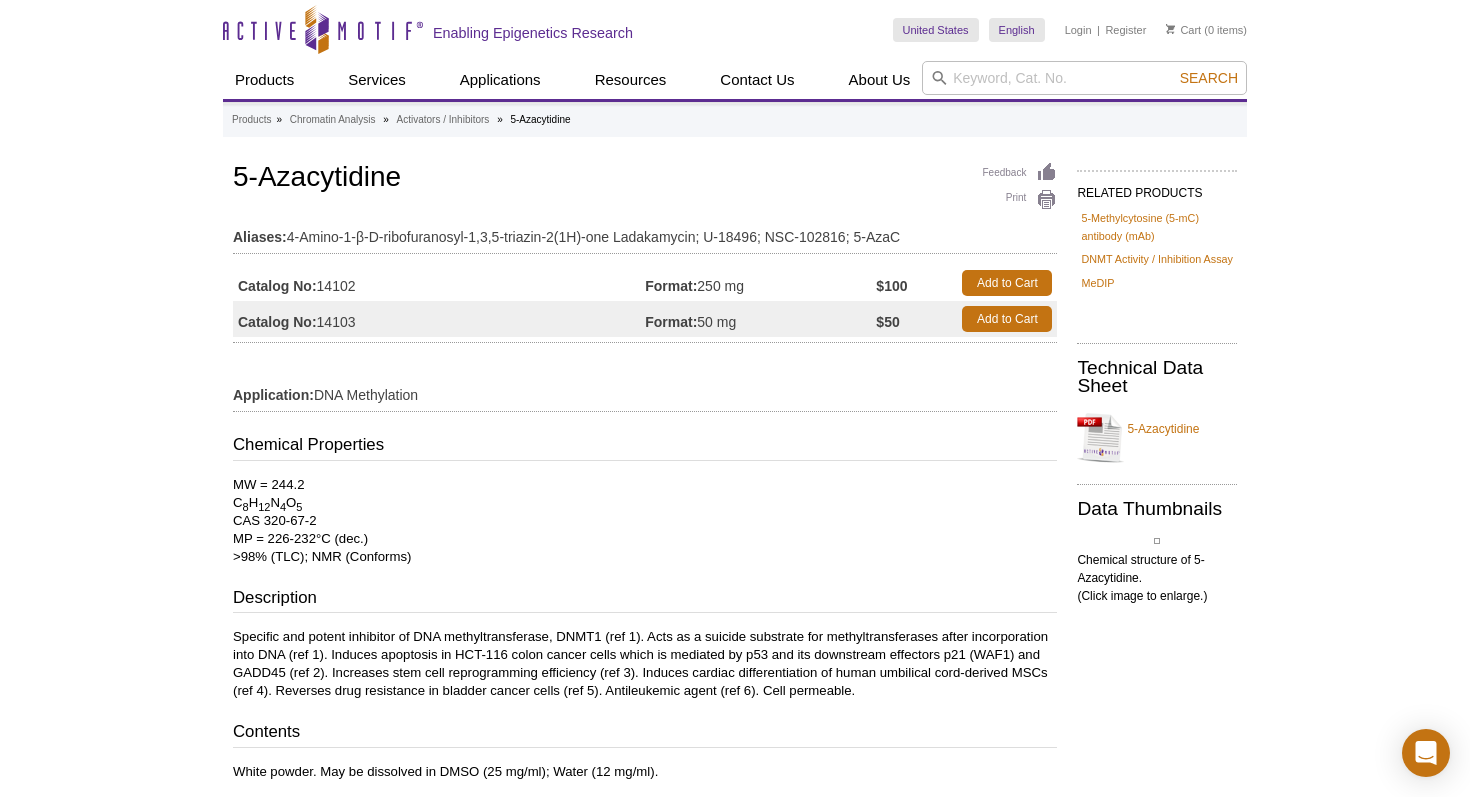 scroll, scrollTop: 0, scrollLeft: 0, axis: both 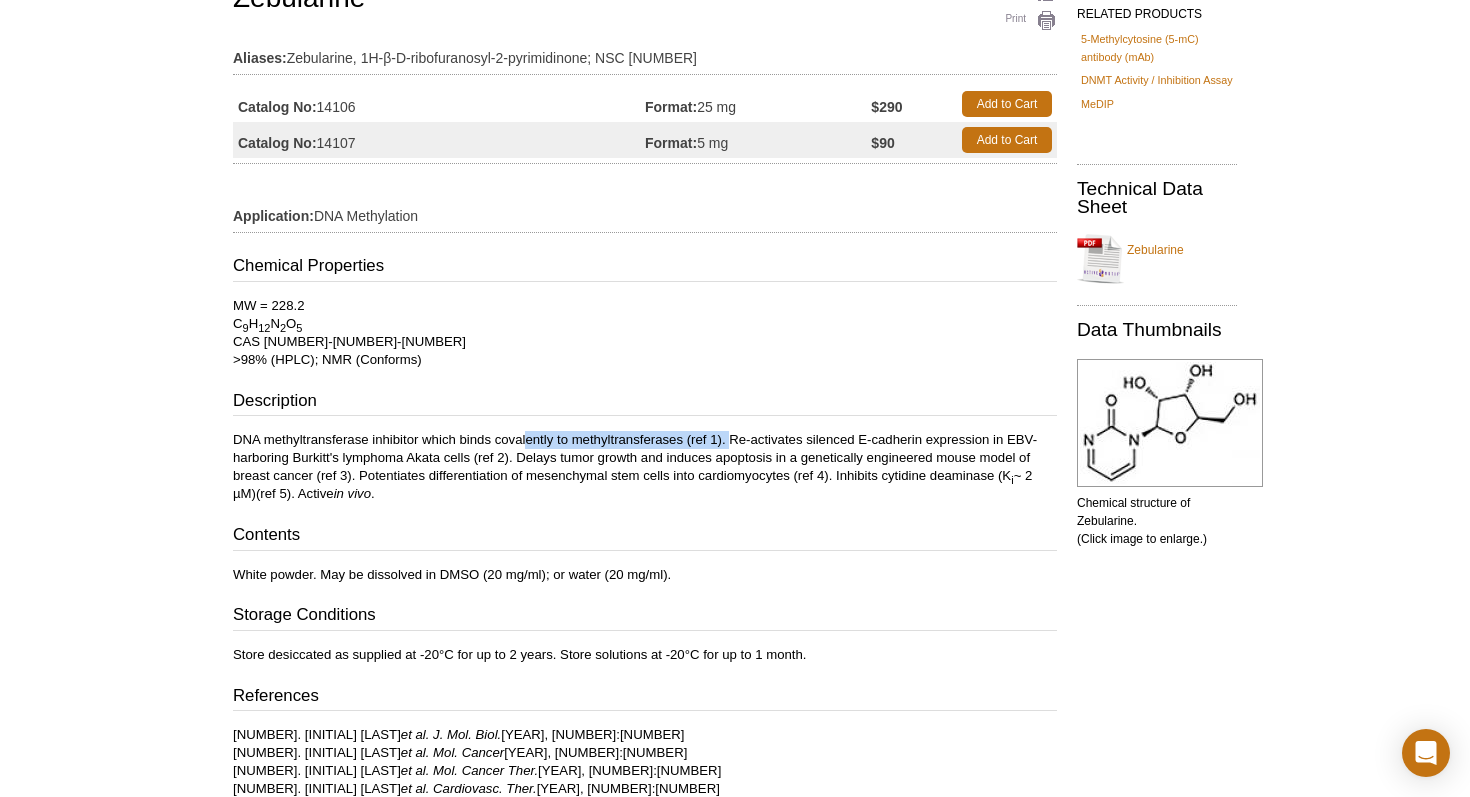 drag, startPoint x: 525, startPoint y: 445, endPoint x: 729, endPoint y: 436, distance: 204.19843 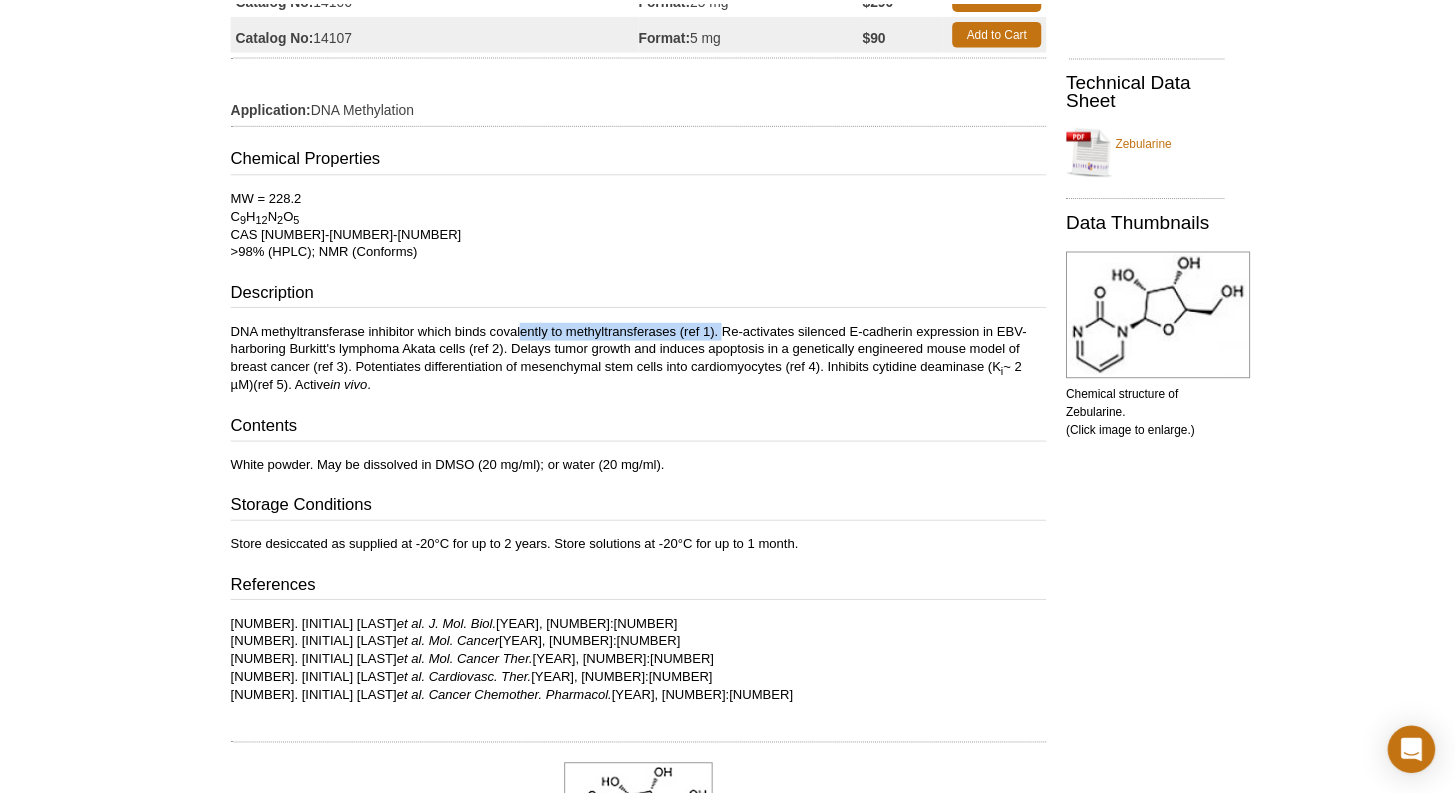 scroll, scrollTop: 290, scrollLeft: 0, axis: vertical 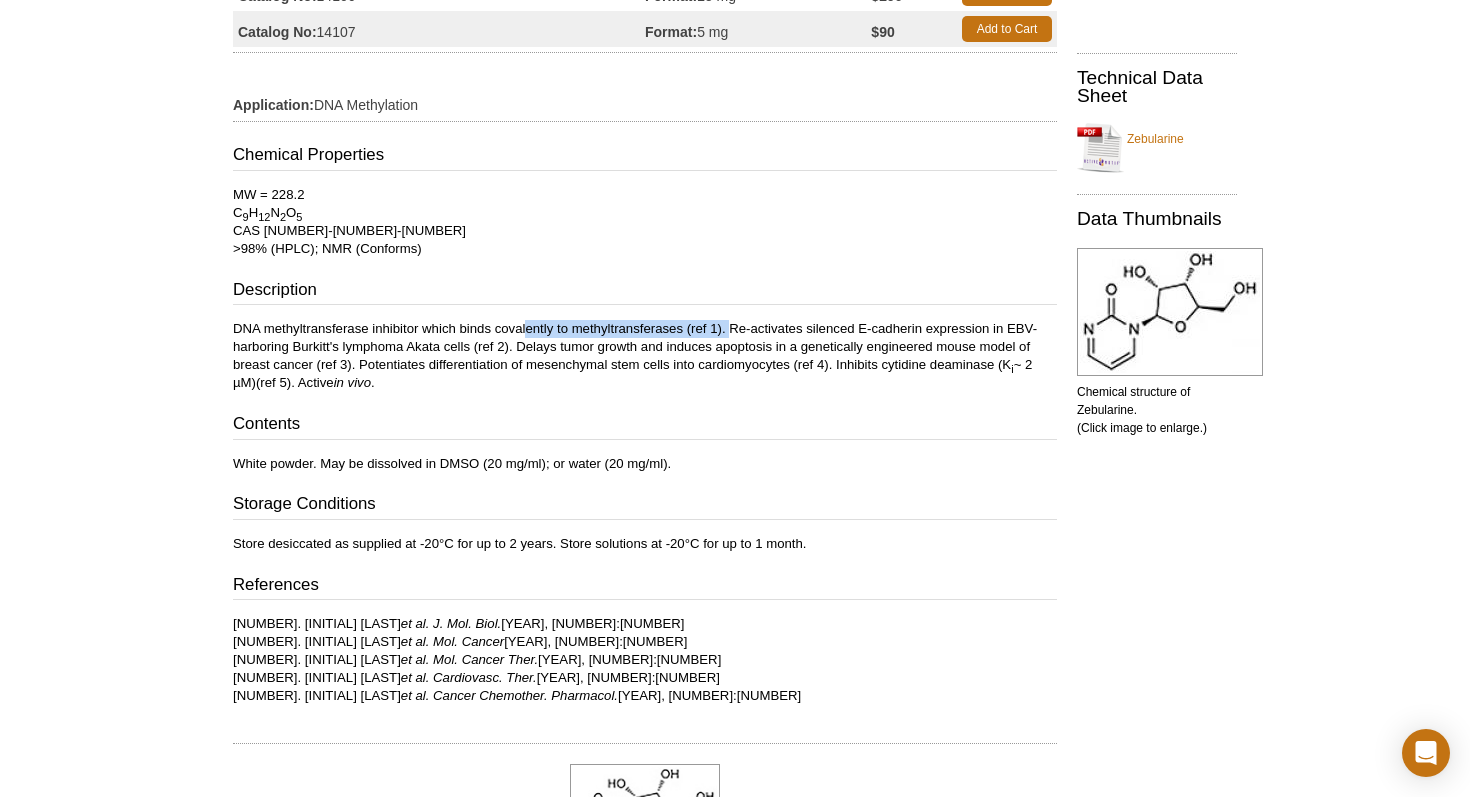 click on "Contents" at bounding box center (645, 426) 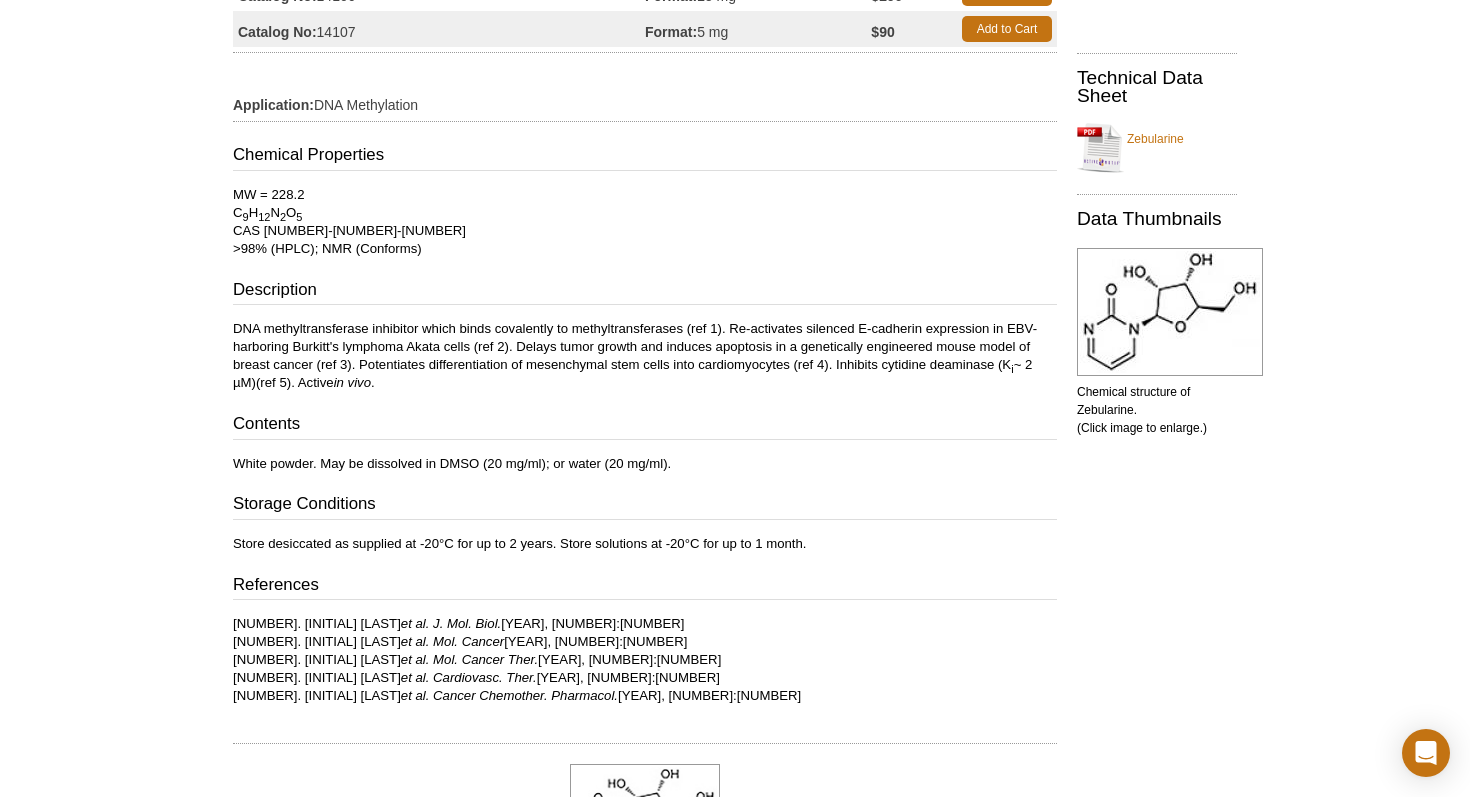 click on "Active Motif Logo
Enabling Epigenetics Research
0
Search
Skip to content
Active Motif Logo
Enabling Epigenetics Research
United States
United States
English
English
Japanese
Chinese" at bounding box center (735, 421) 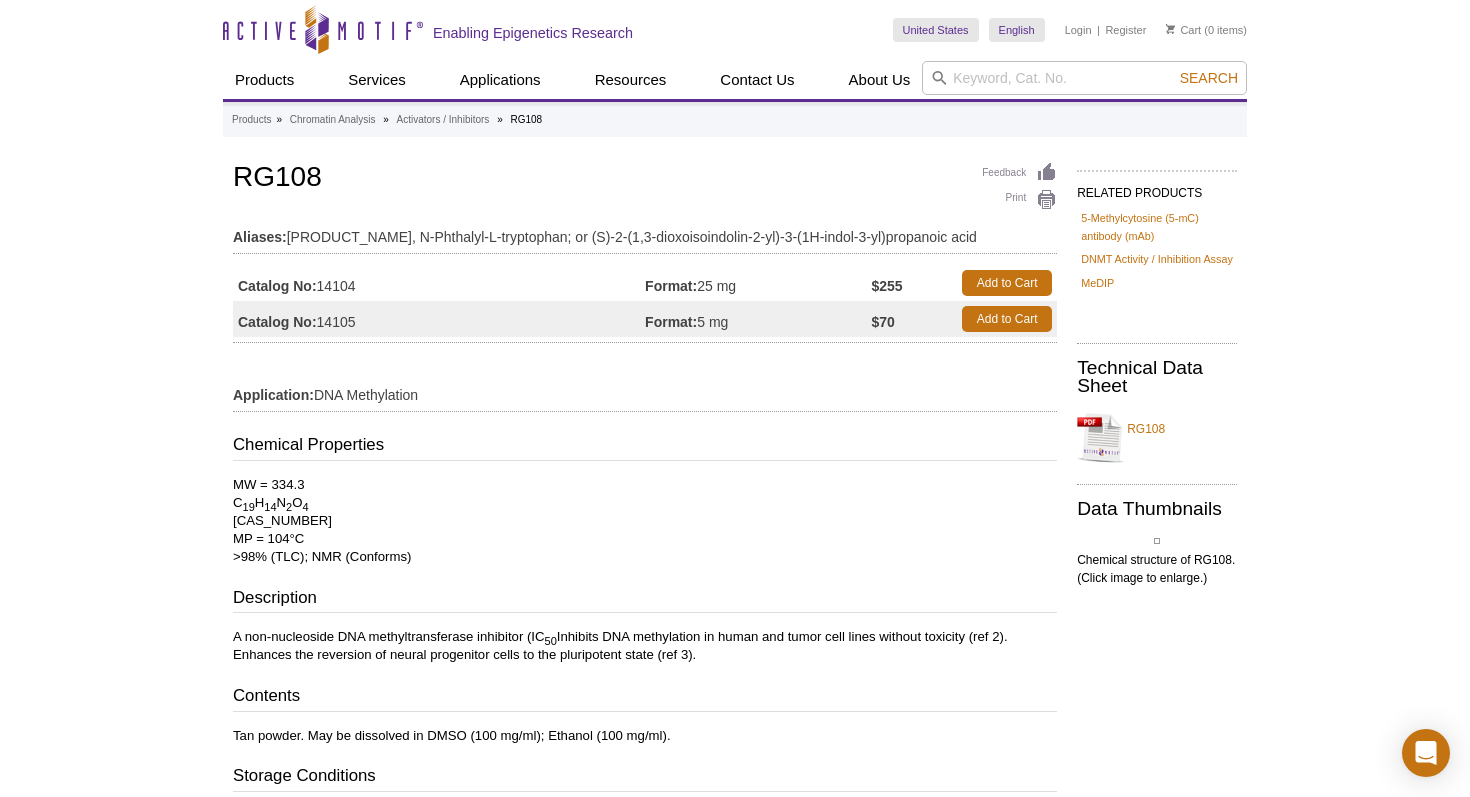 scroll, scrollTop: 0, scrollLeft: 0, axis: both 